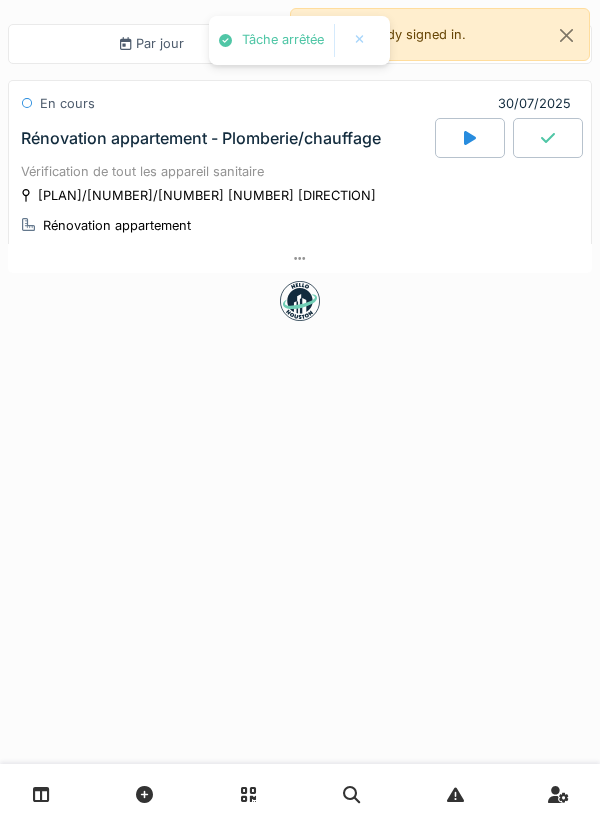 scroll, scrollTop: 0, scrollLeft: 0, axis: both 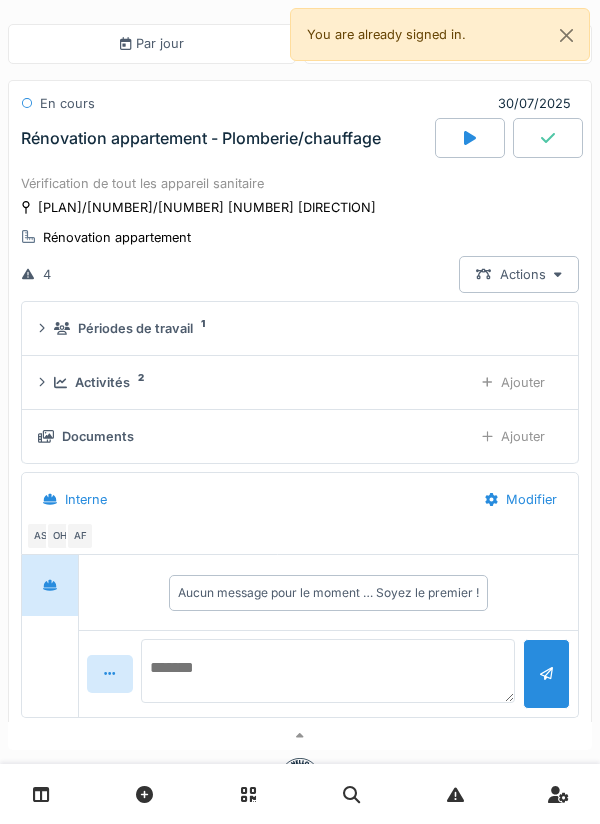 click at bounding box center [328, 671] 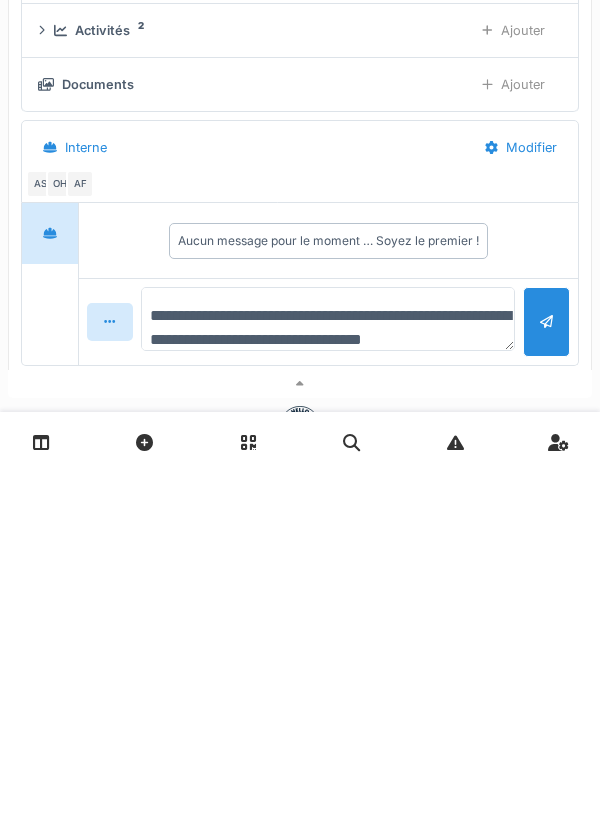 scroll, scrollTop: 24, scrollLeft: 0, axis: vertical 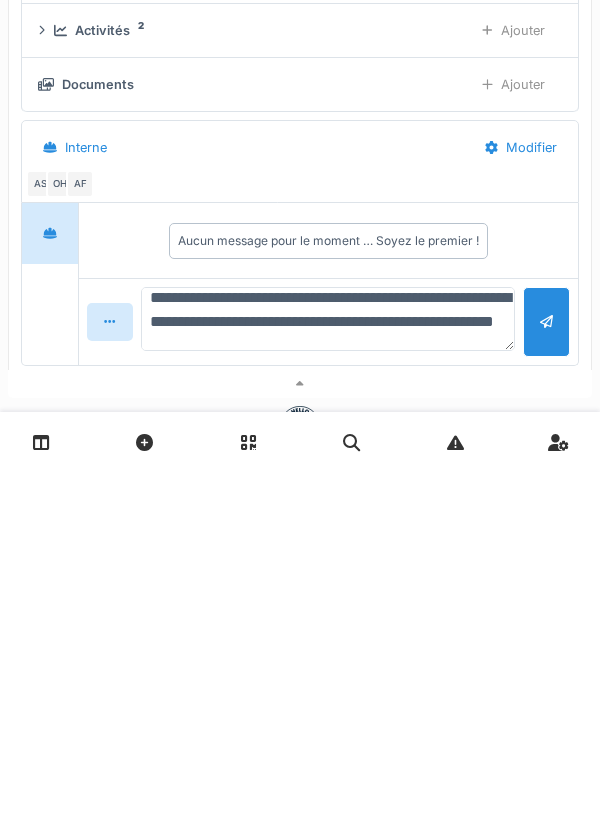 click on "**********" at bounding box center [328, 671] 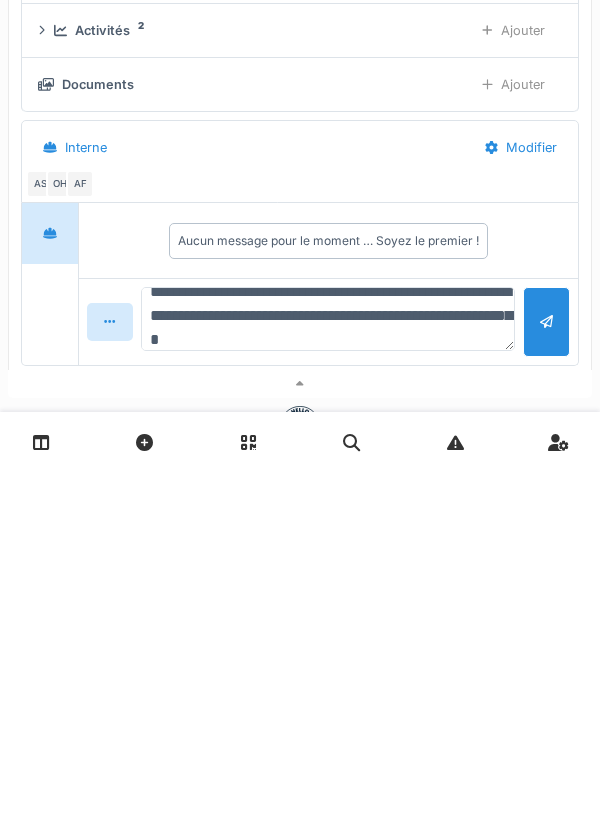 click on "**********" at bounding box center (328, 671) 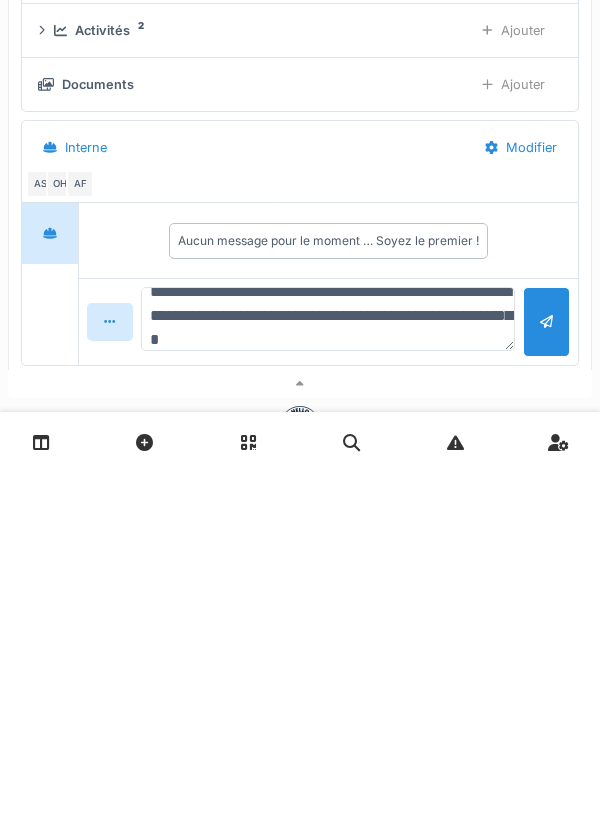 click on "**********" at bounding box center [328, 671] 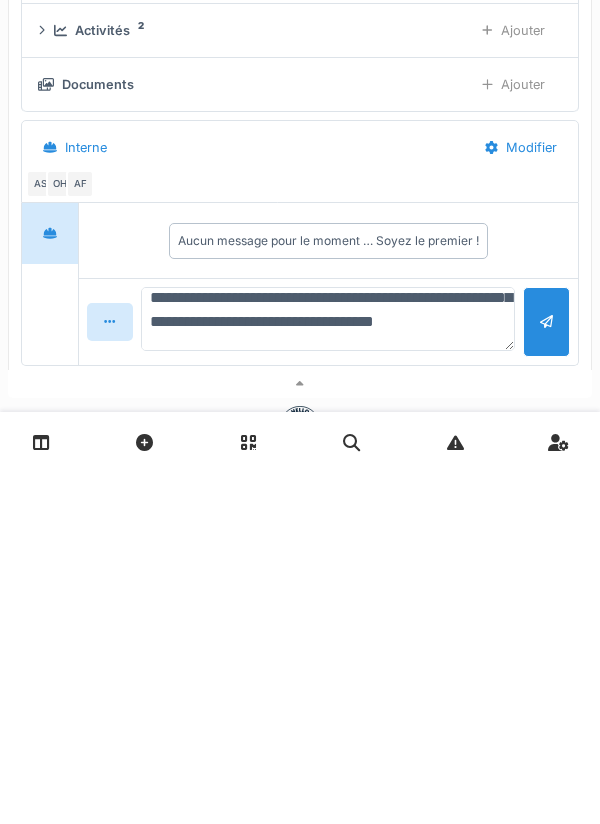 scroll, scrollTop: 96, scrollLeft: 0, axis: vertical 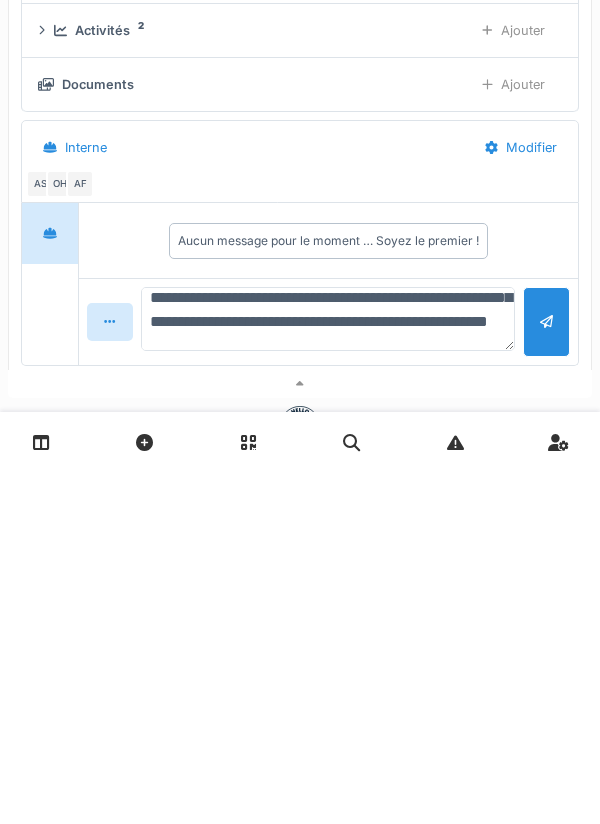type on "**********" 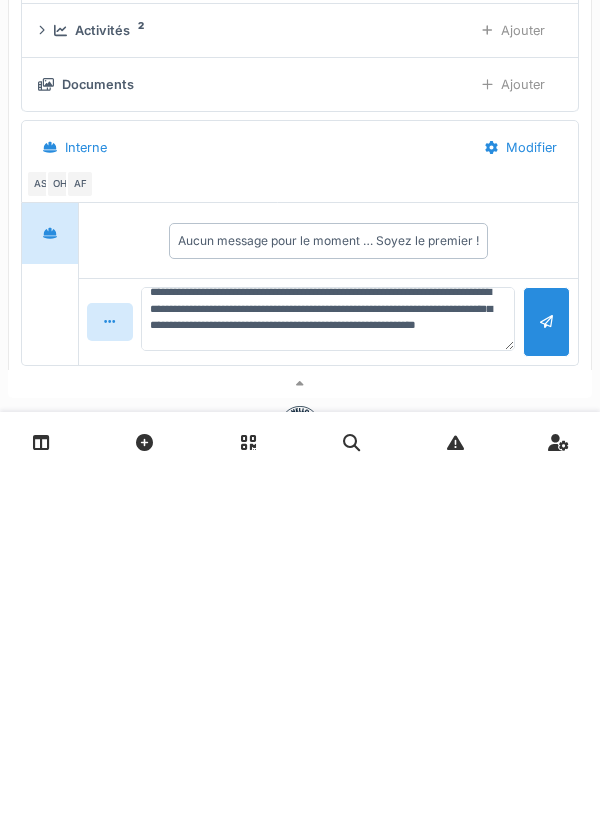click at bounding box center (546, 673) 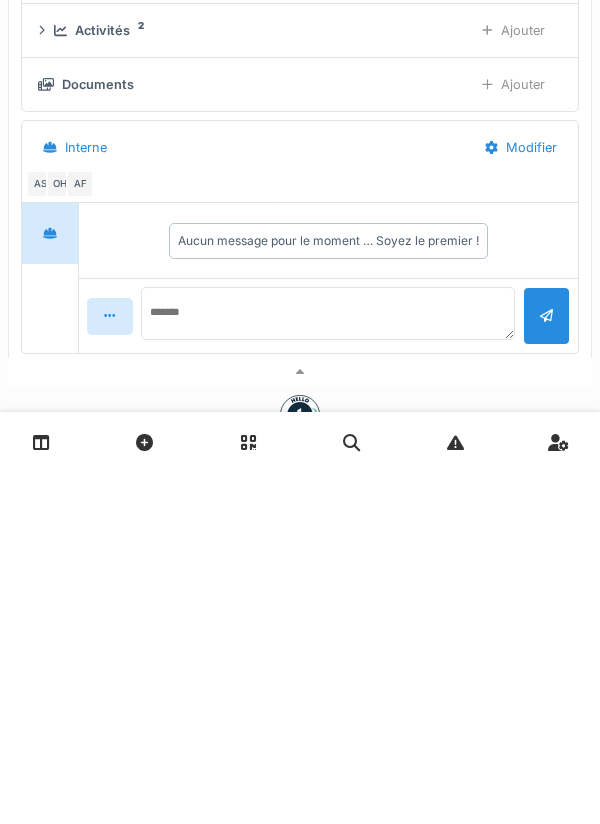 scroll, scrollTop: 0, scrollLeft: 0, axis: both 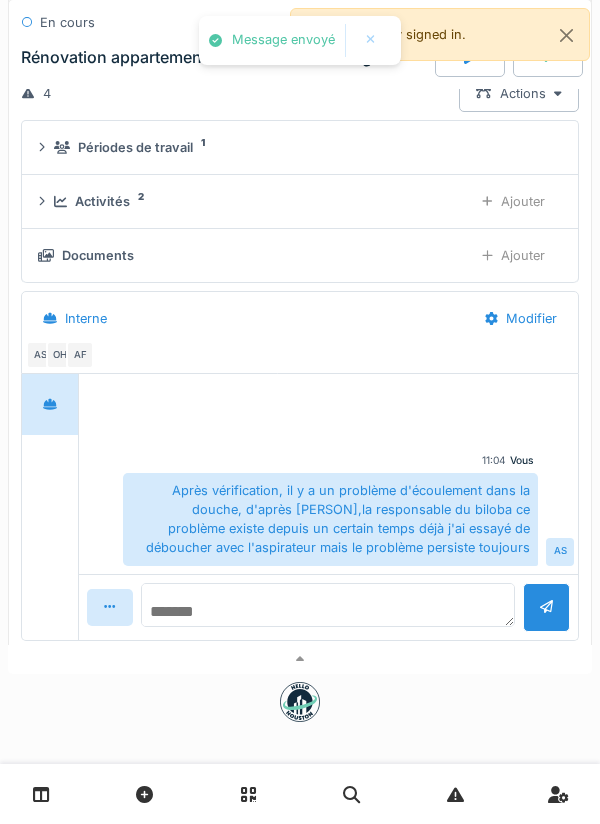click at bounding box center (328, 605) 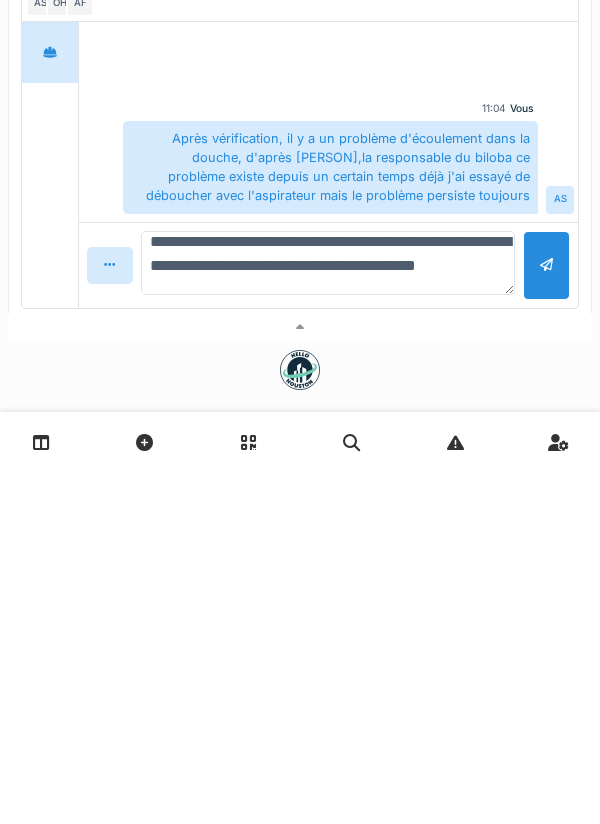 click on "**********" at bounding box center [328, 615] 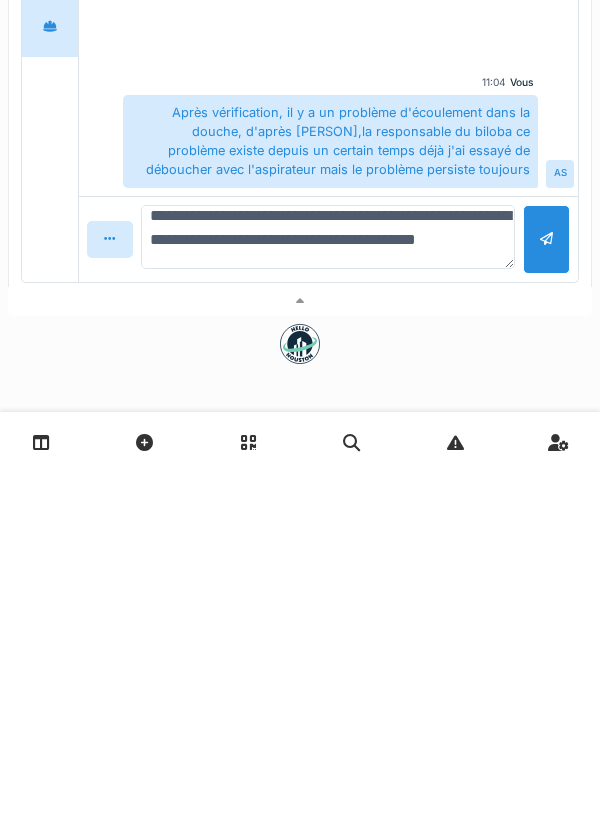 scroll, scrollTop: 18, scrollLeft: 0, axis: vertical 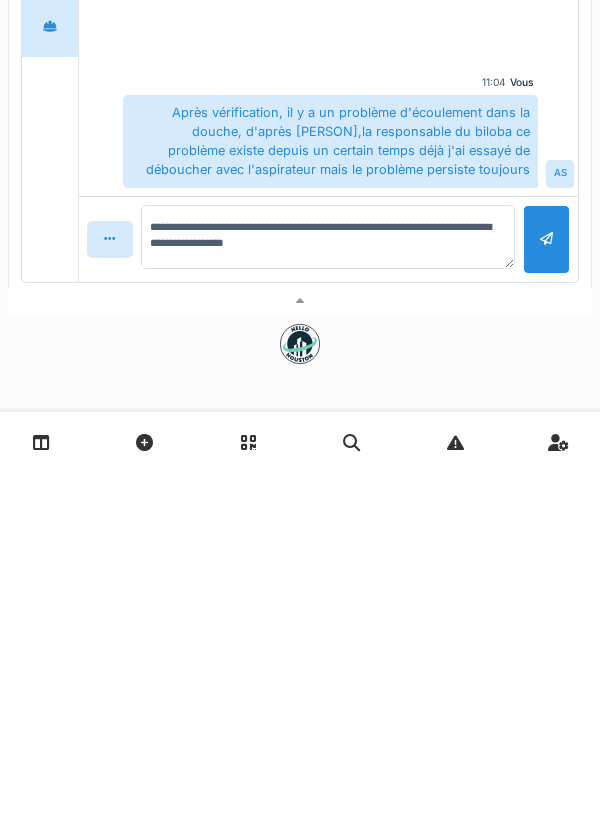 click on "**********" at bounding box center [328, 591] 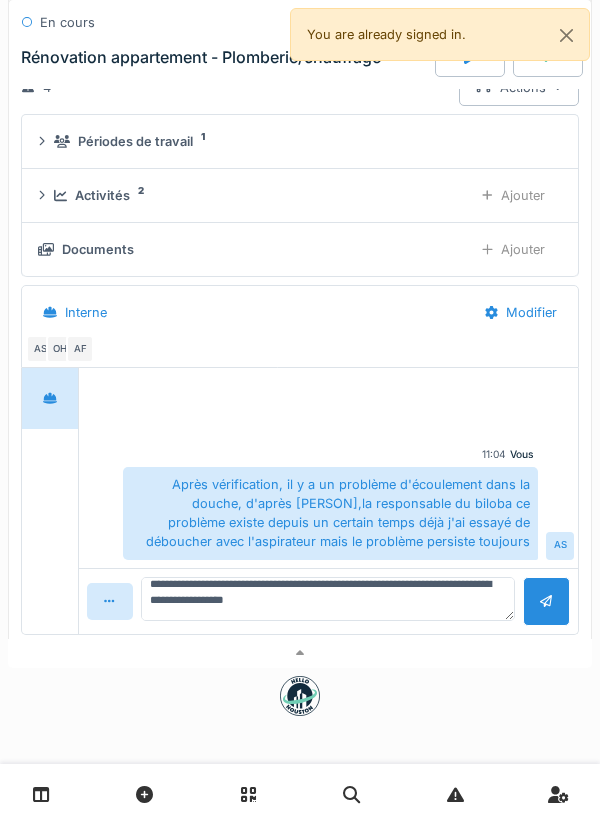 scroll, scrollTop: 188, scrollLeft: 0, axis: vertical 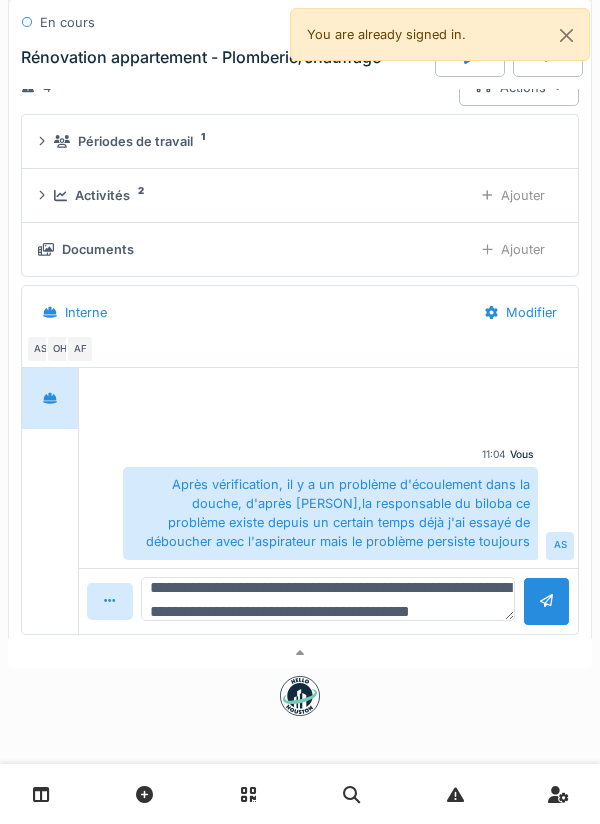click on "**********" at bounding box center (328, 599) 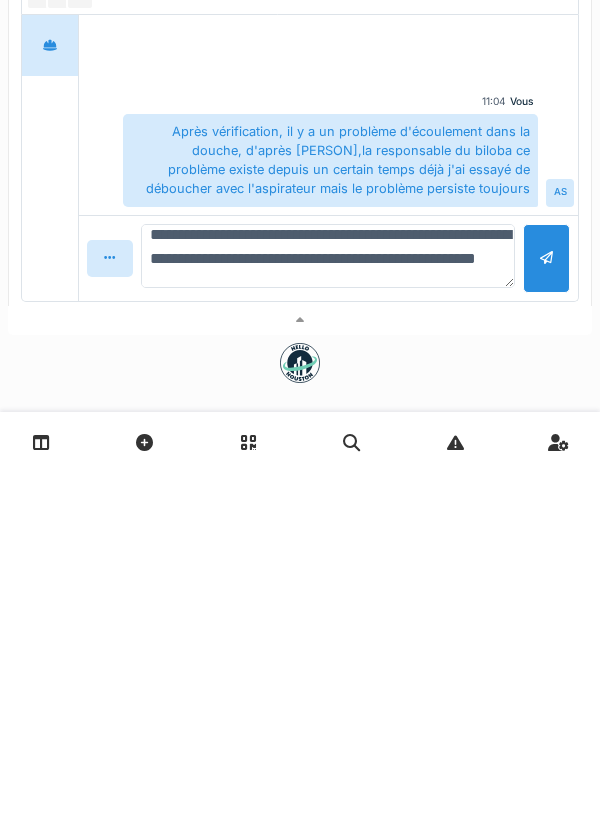 type on "**********" 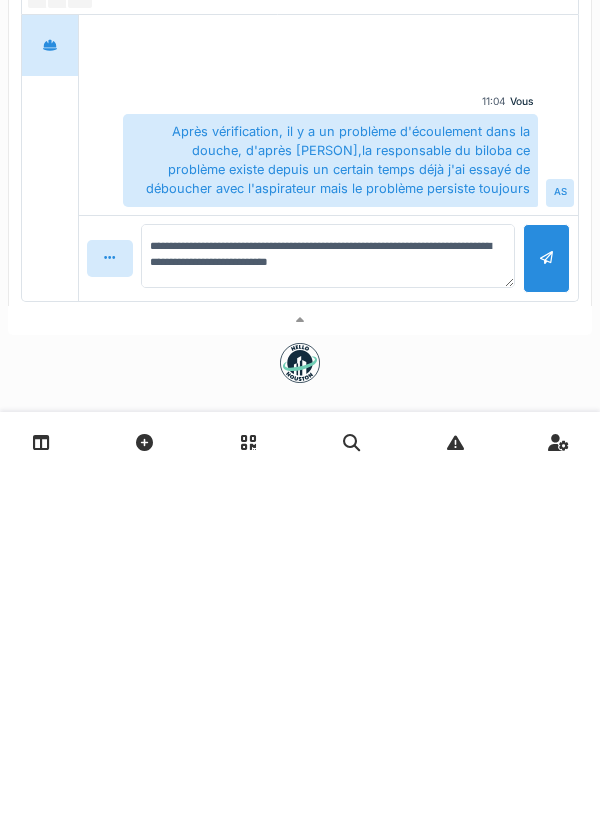 click at bounding box center [546, 610] 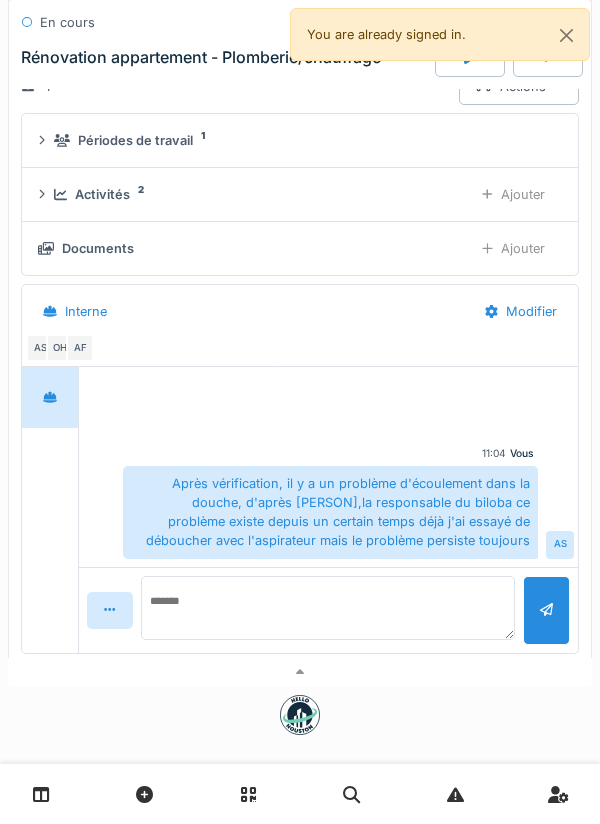 scroll, scrollTop: 0, scrollLeft: 0, axis: both 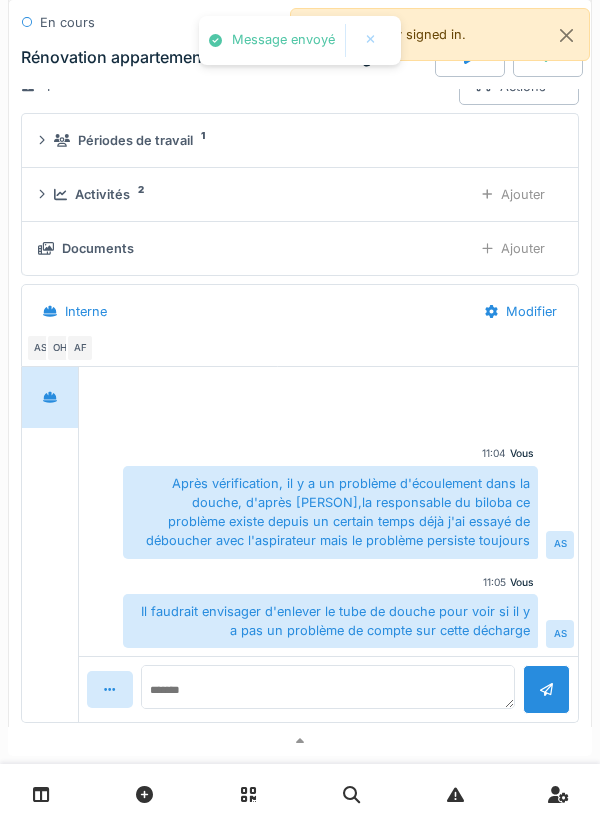 click on "Ajouter" at bounding box center [513, 248] 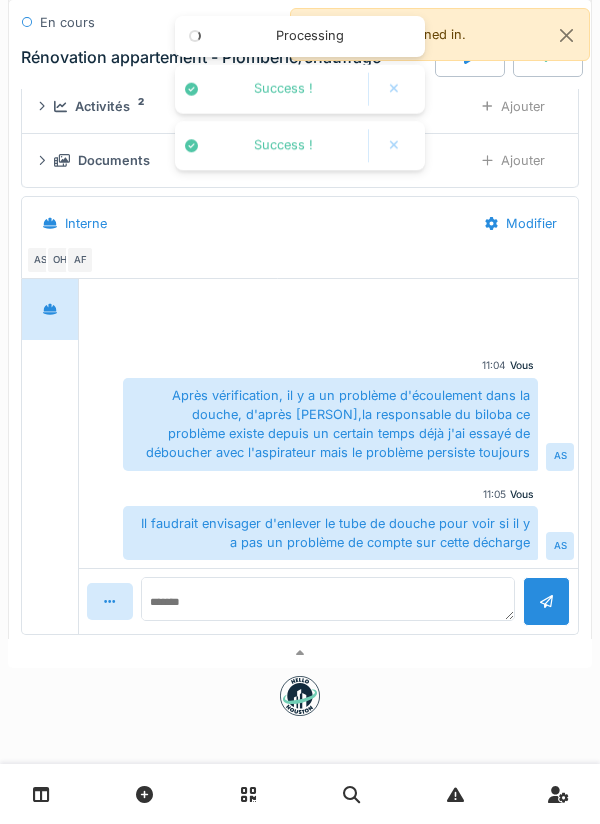 scroll, scrollTop: 273, scrollLeft: 0, axis: vertical 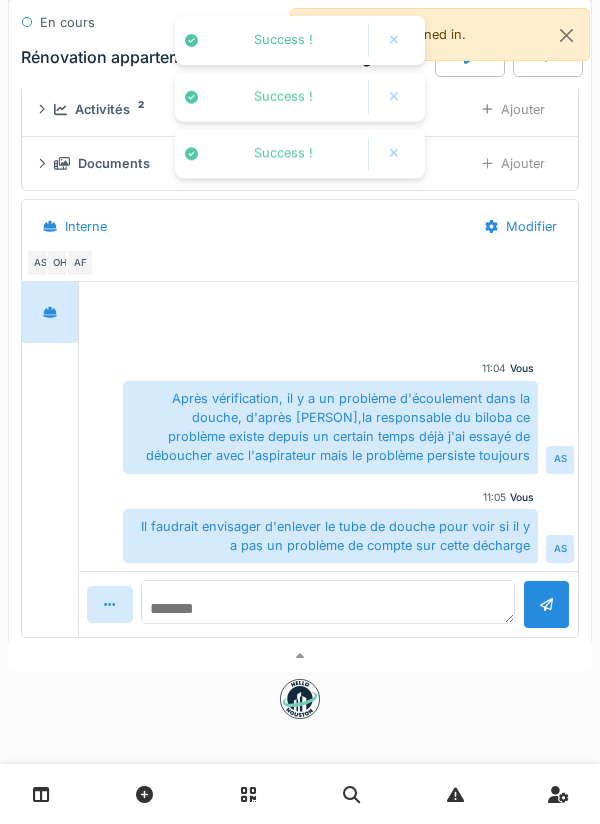 click at bounding box center [328, 602] 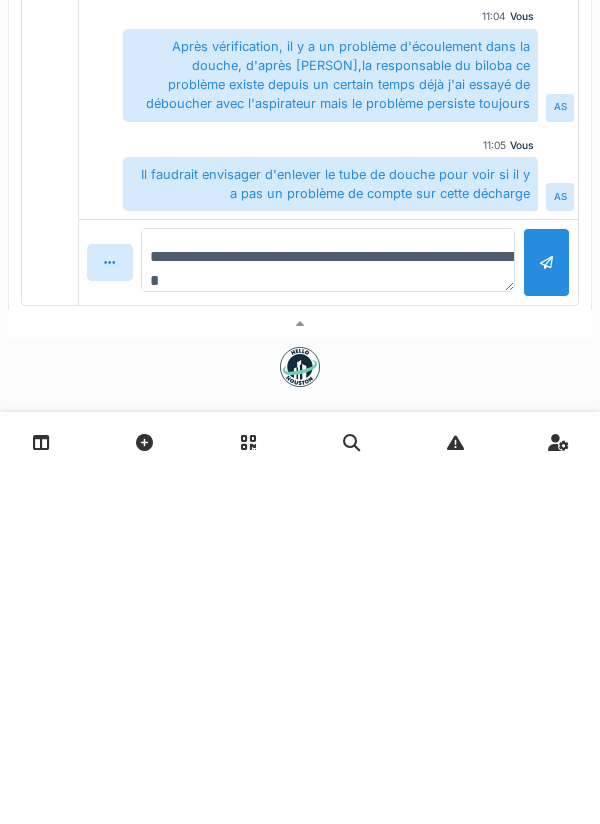 click on "**********" at bounding box center [328, 612] 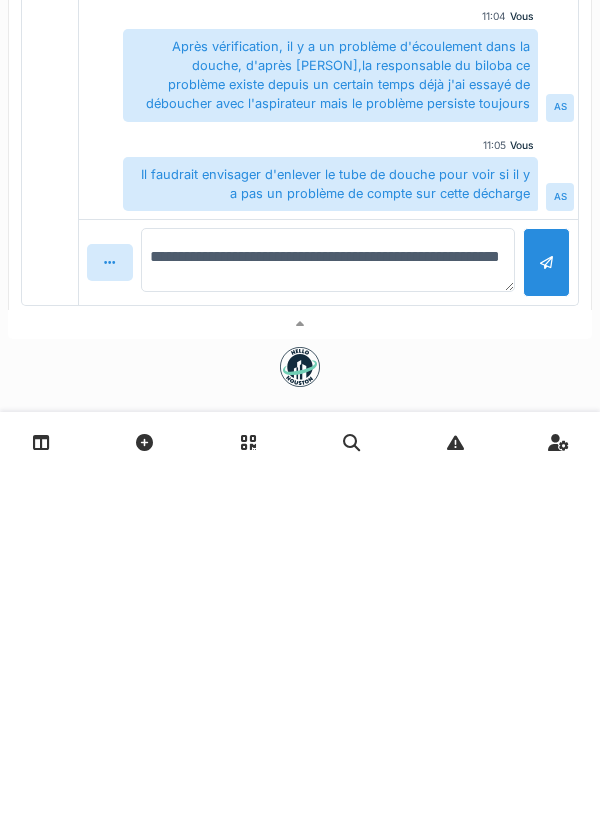 click on "**********" at bounding box center (328, 612) 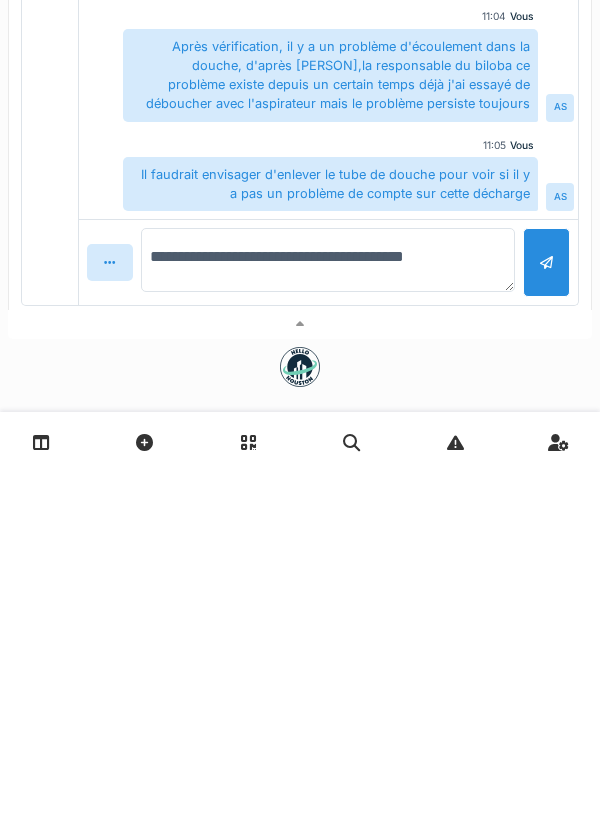type on "**********" 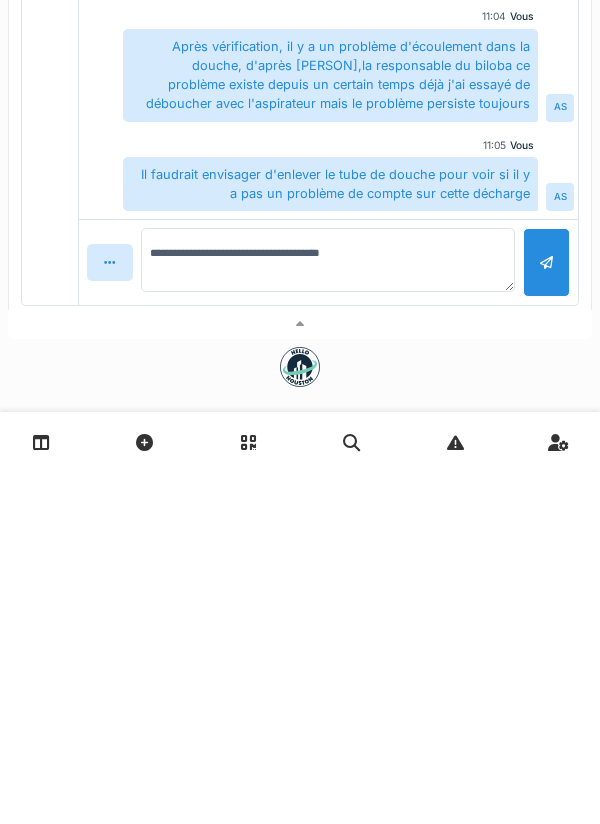 click at bounding box center (546, 614) 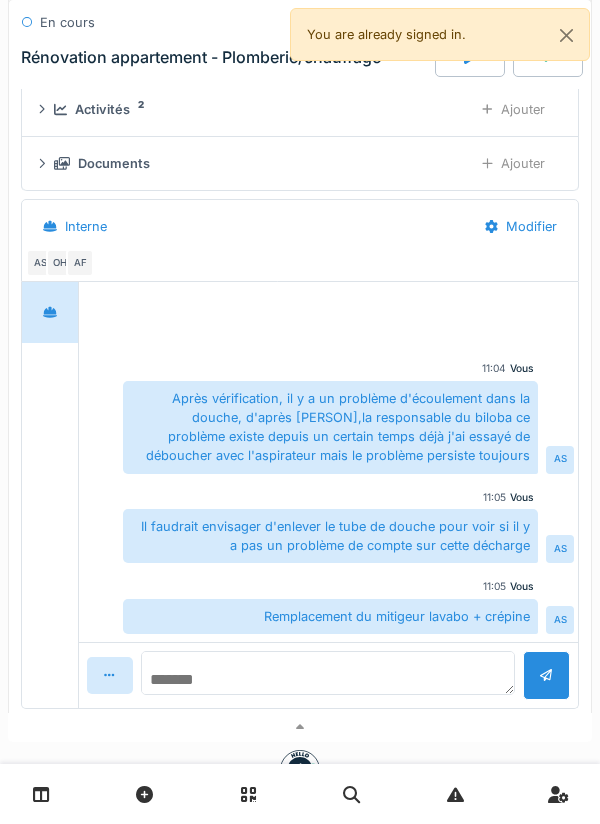 click at bounding box center [328, 673] 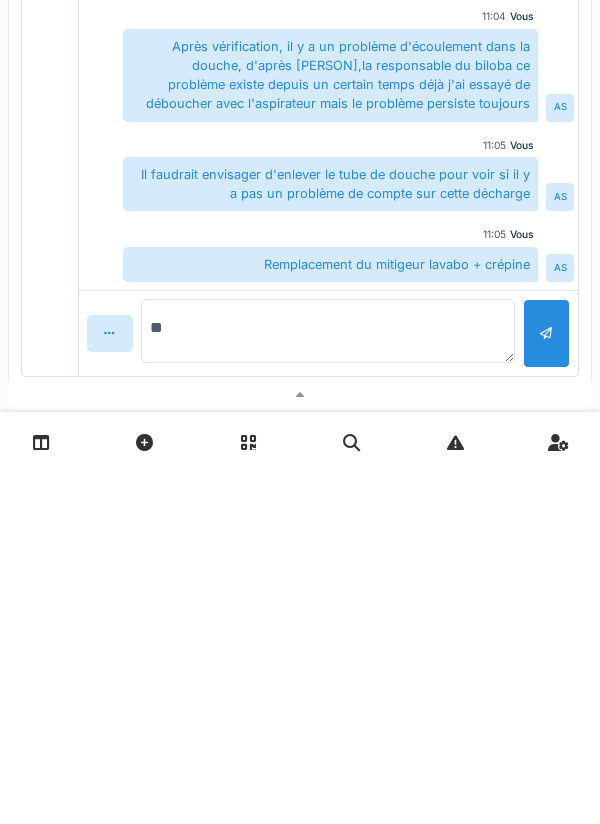 type on "*" 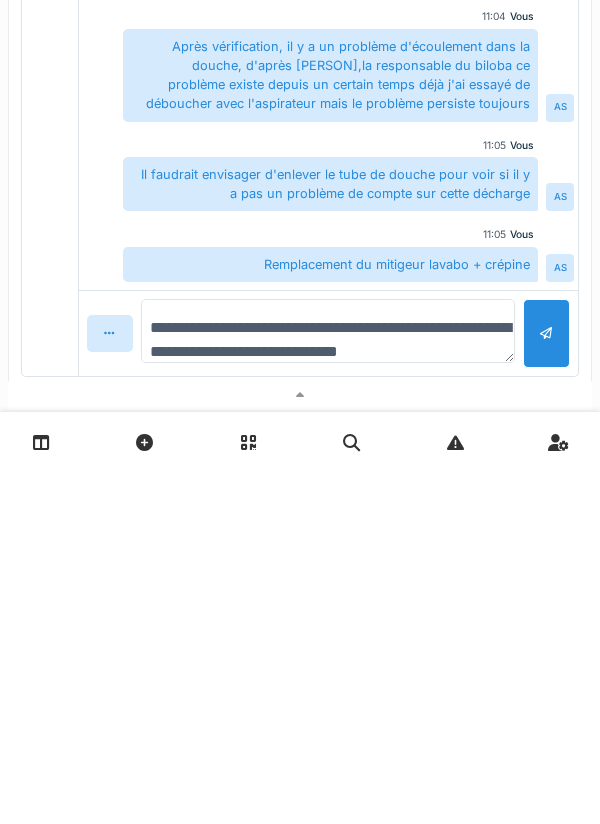 scroll, scrollTop: 23, scrollLeft: 0, axis: vertical 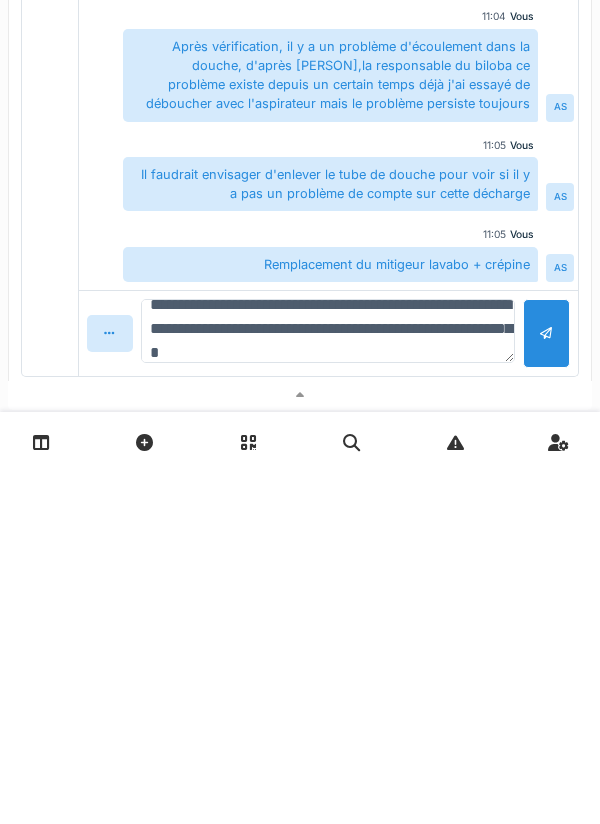 click on "**********" at bounding box center (328, 683) 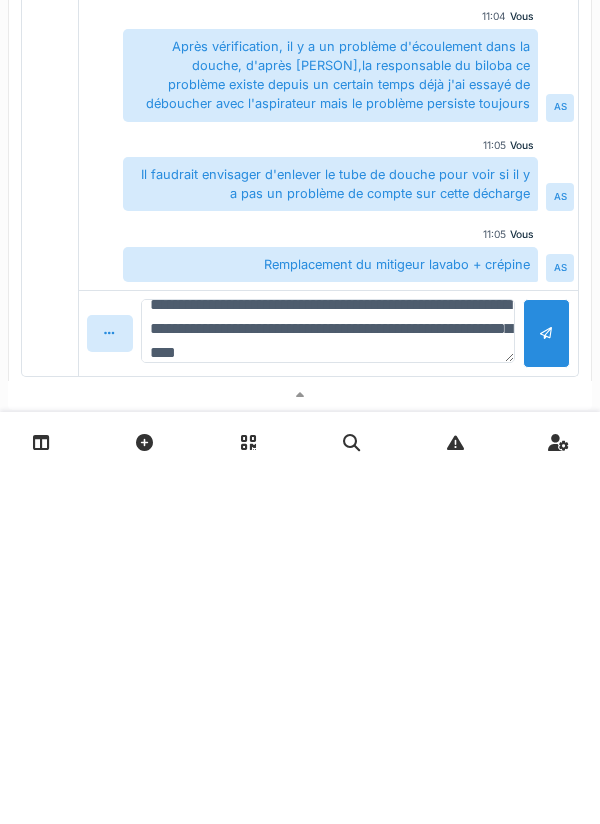 click on "**********" at bounding box center (328, 683) 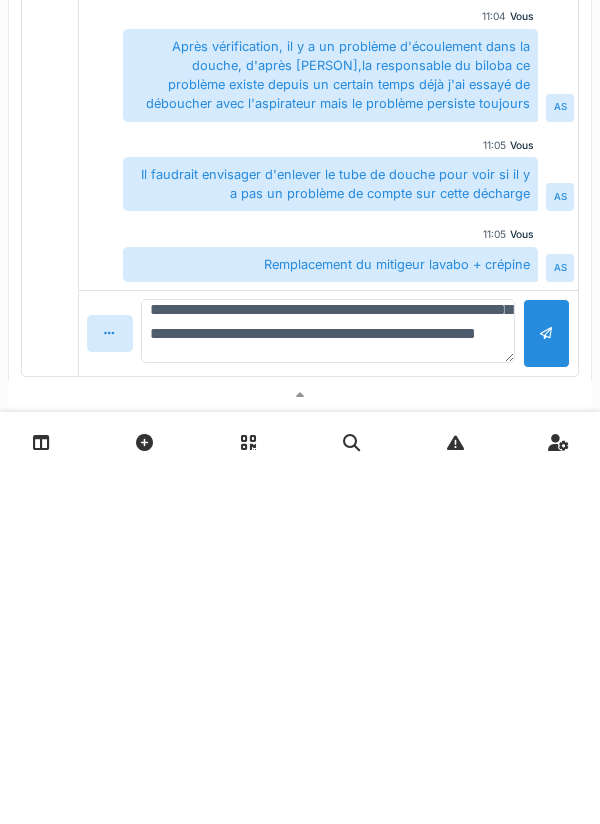 scroll, scrollTop: 71, scrollLeft: 0, axis: vertical 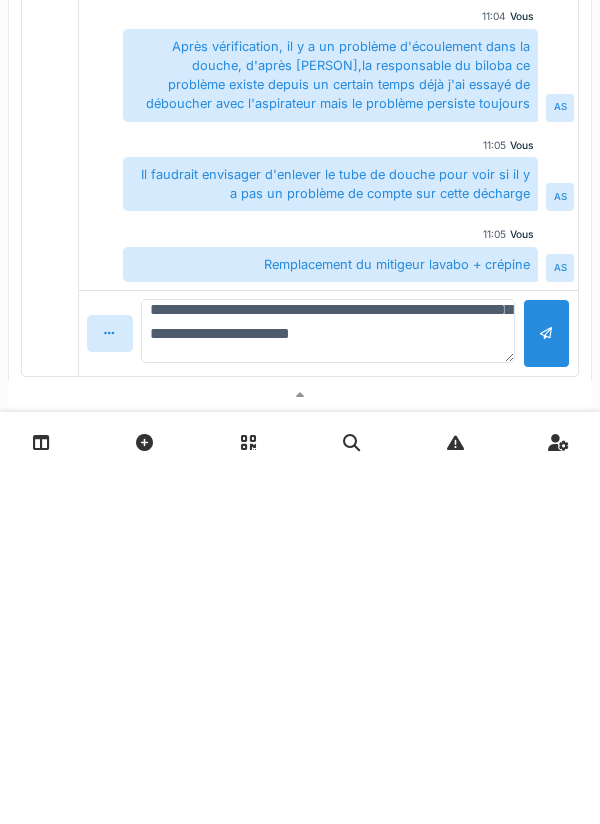 type on "**********" 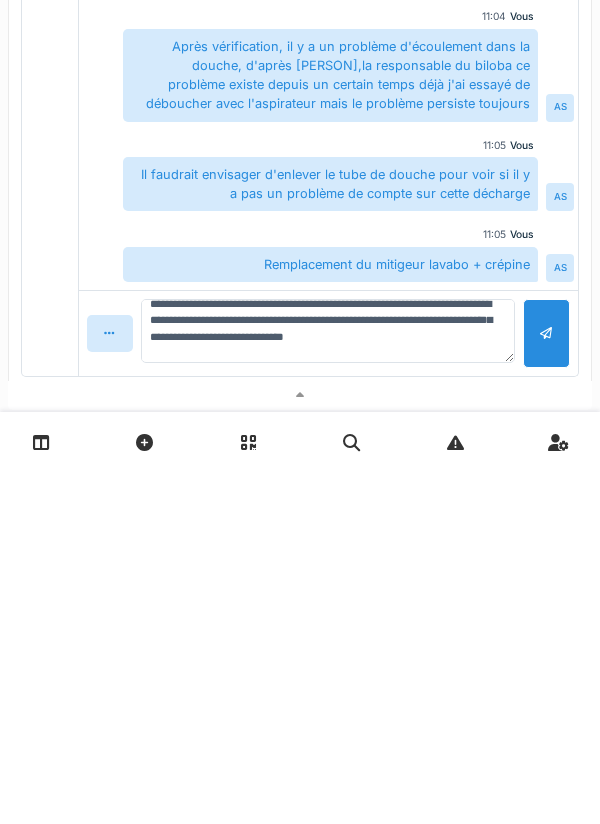 click at bounding box center (546, 685) 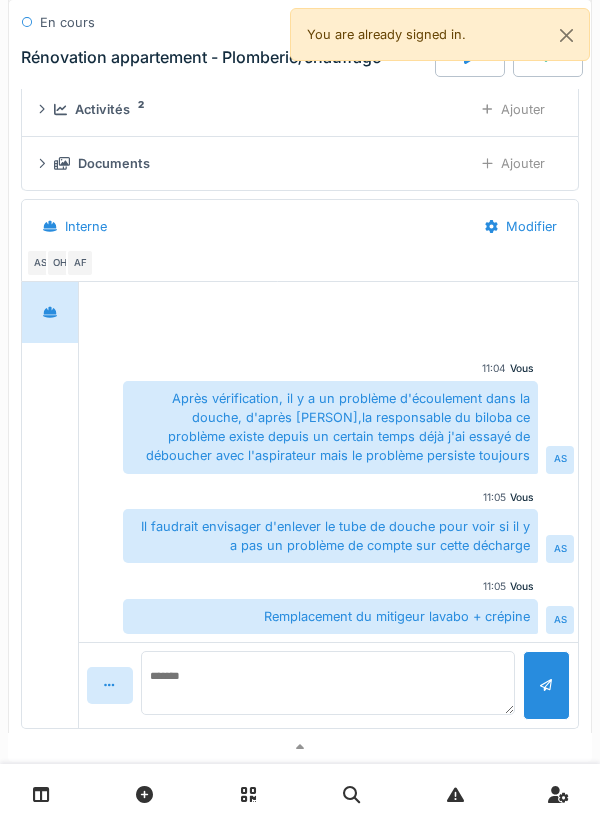 scroll, scrollTop: 0, scrollLeft: 0, axis: both 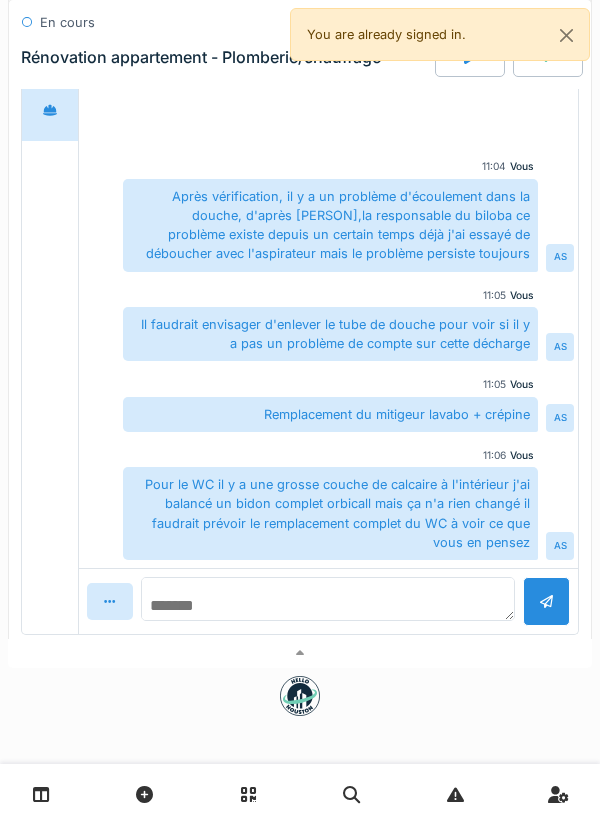 click at bounding box center [328, 599] 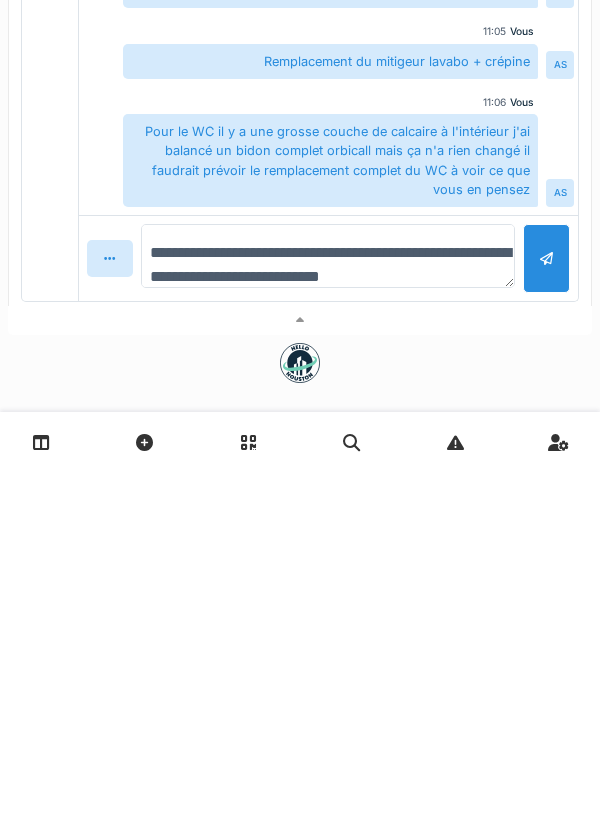 type on "**********" 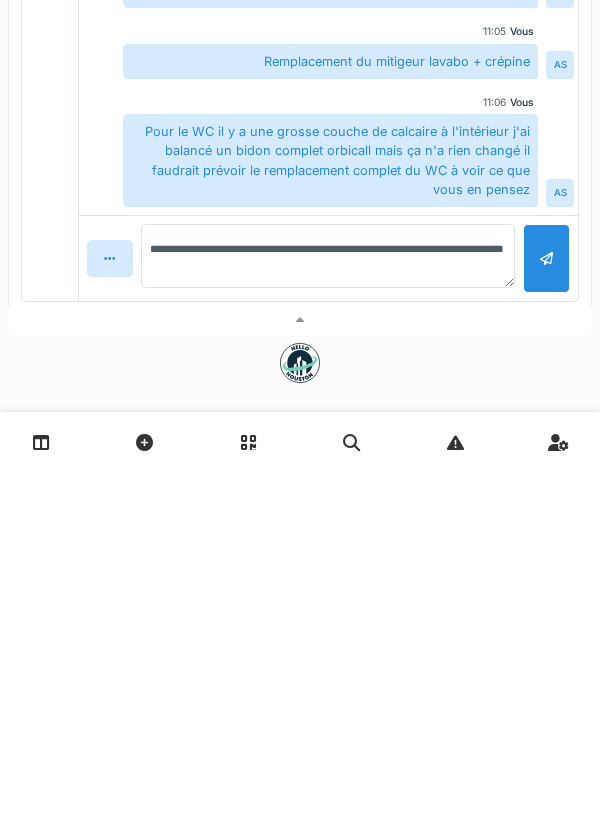 click at bounding box center [546, 610] 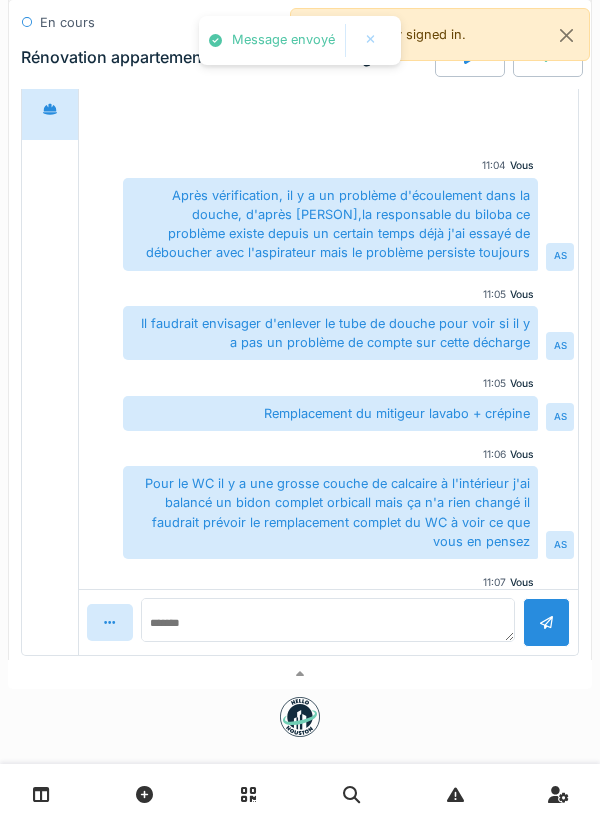 scroll, scrollTop: 68, scrollLeft: 0, axis: vertical 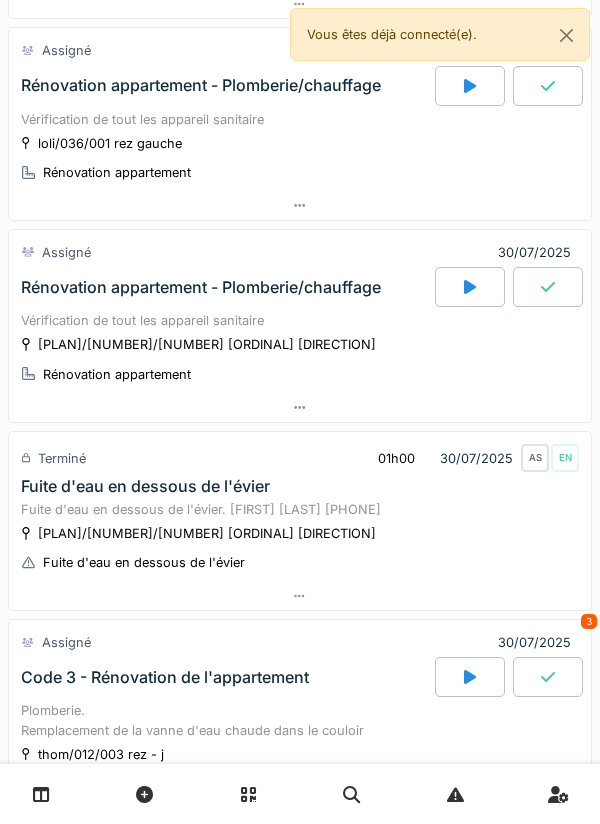 click at bounding box center (470, 287) 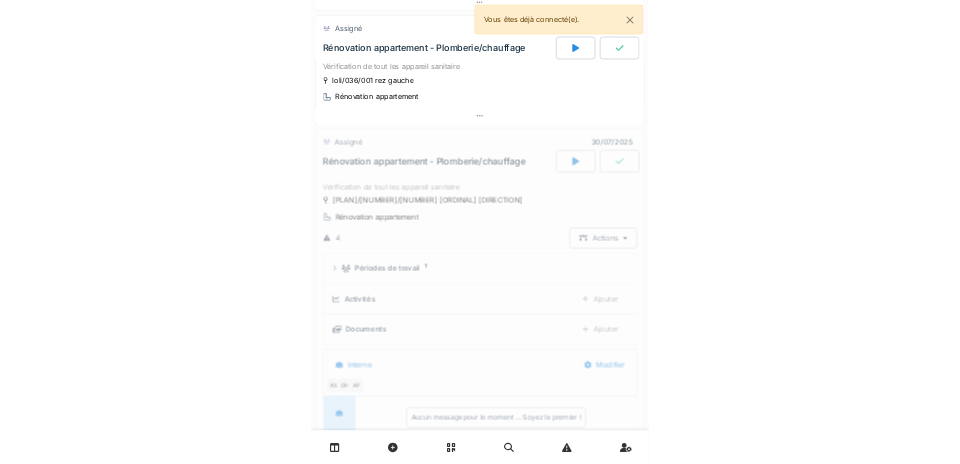 scroll, scrollTop: 713, scrollLeft: 0, axis: vertical 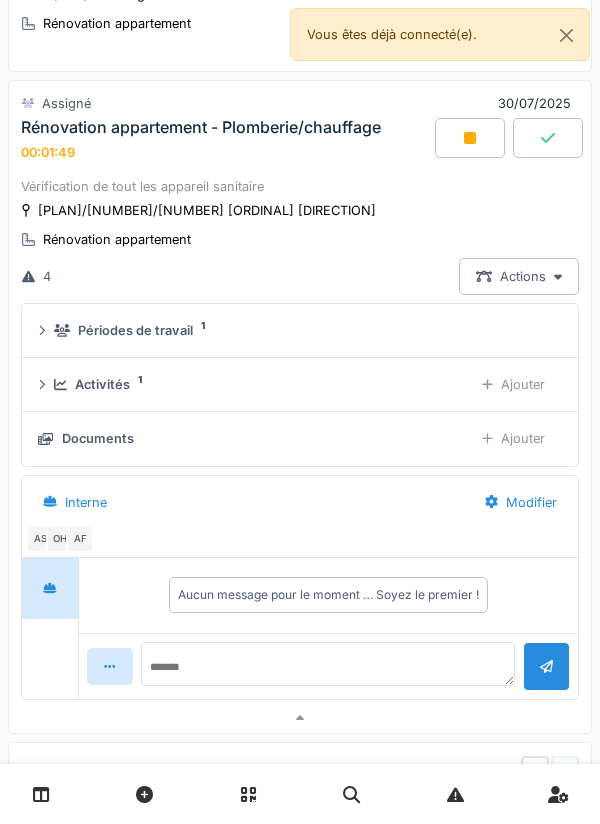 click on "Ajouter" at bounding box center [513, 384] 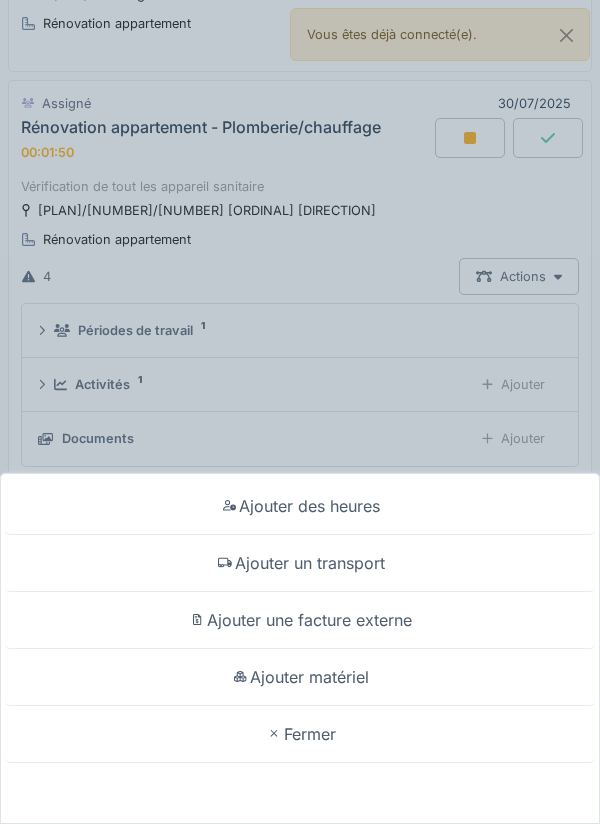 click on "Ajouter un transport" at bounding box center [300, 563] 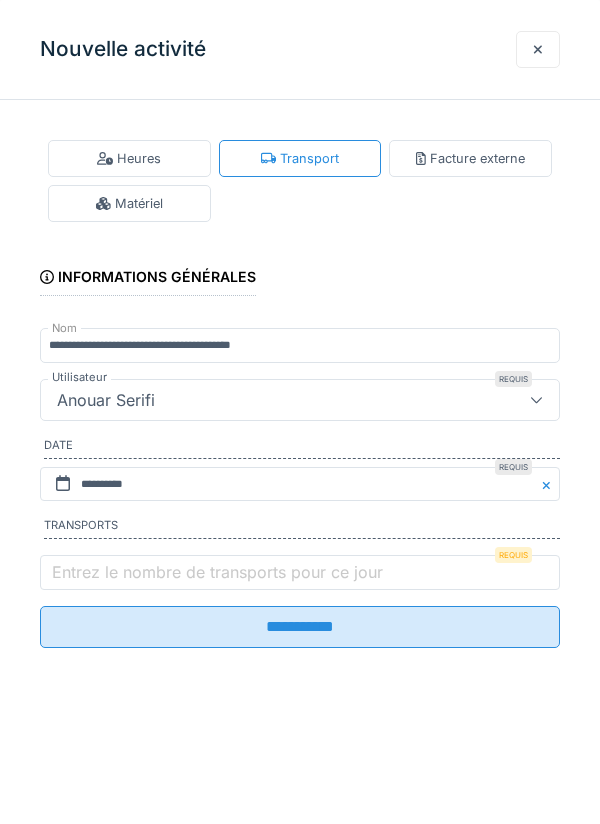 click on "Entrez le nombre de transports pour ce jour" at bounding box center [217, 572] 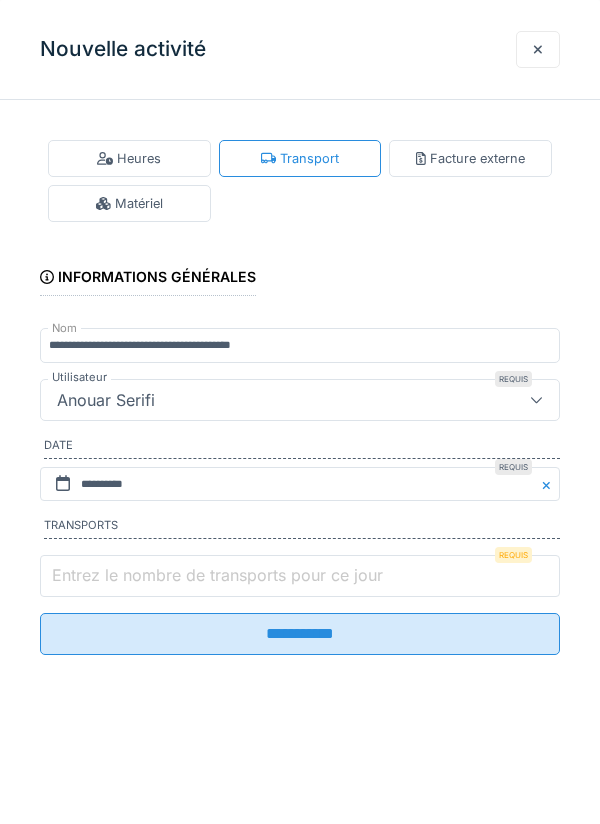 click on "Entrez le nombre de transports pour ce jour" at bounding box center (300, 576) 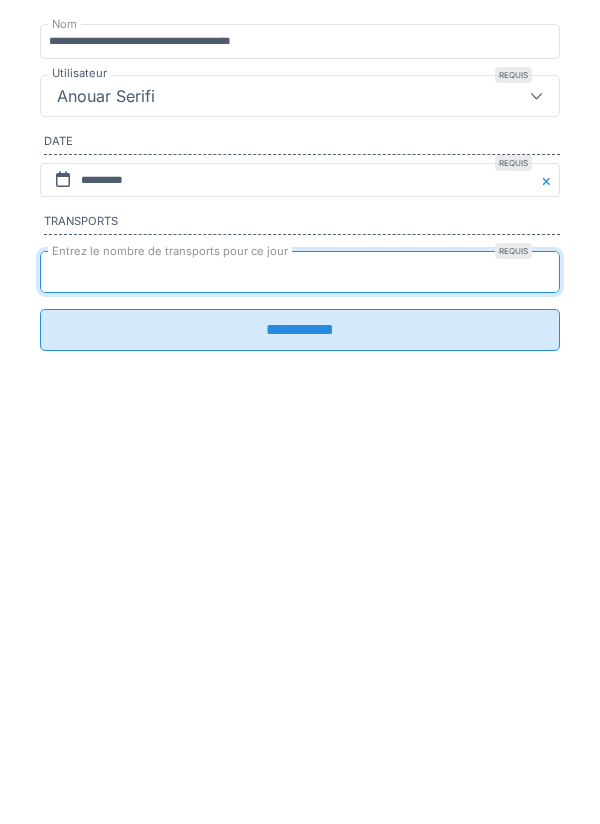 type on "*" 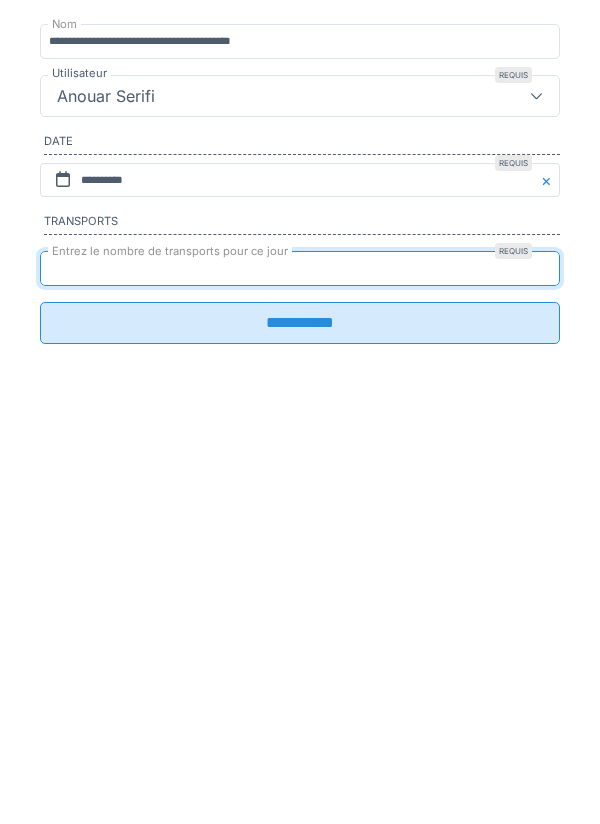 click on "**********" at bounding box center (300, 627) 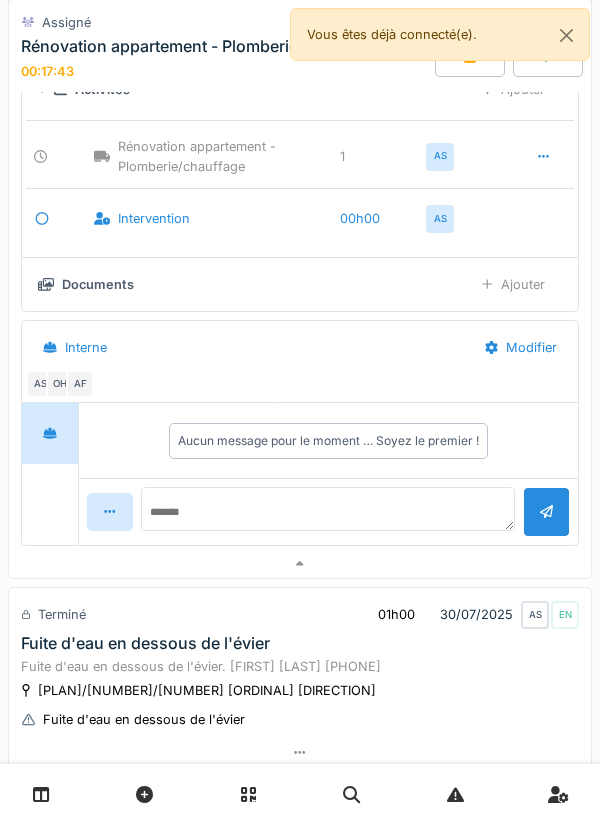 scroll, scrollTop: 1032, scrollLeft: 0, axis: vertical 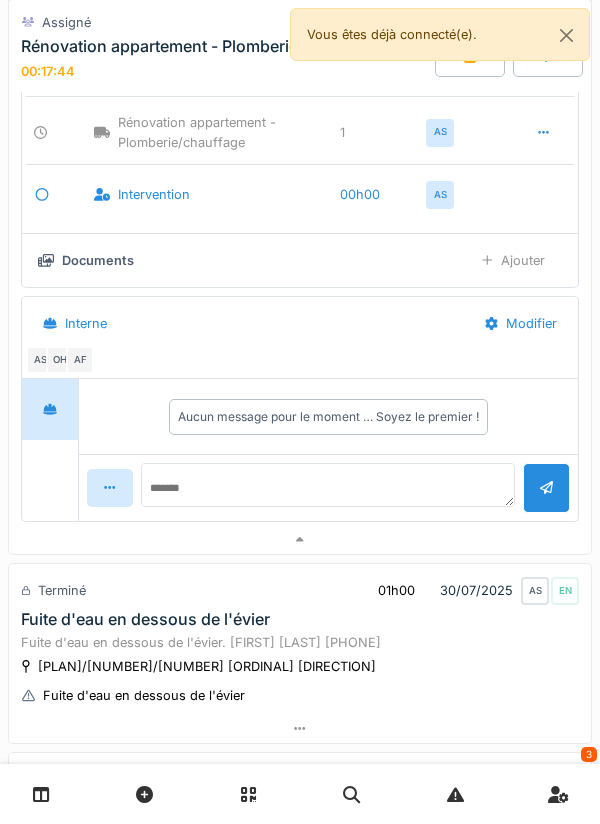 click on "Ajouter" at bounding box center [513, 260] 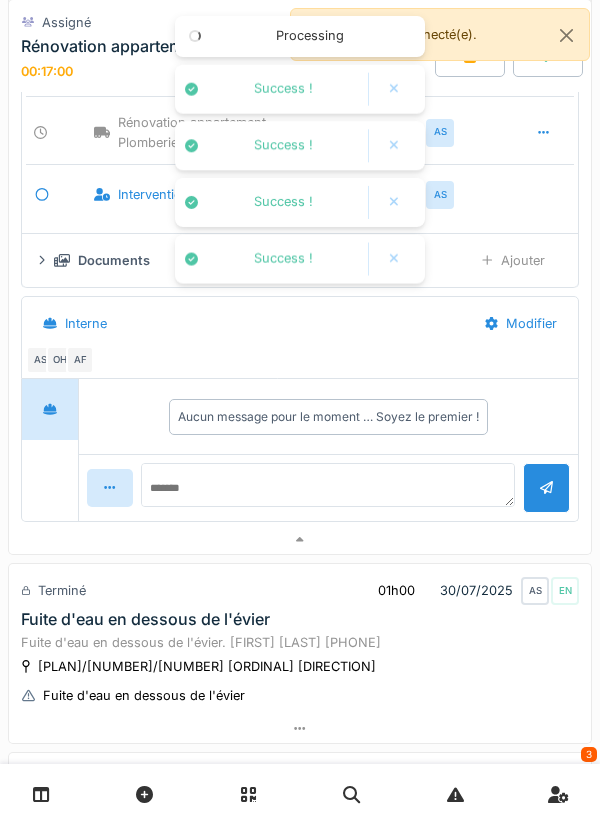 click on "Ajouter" at bounding box center (513, 260) 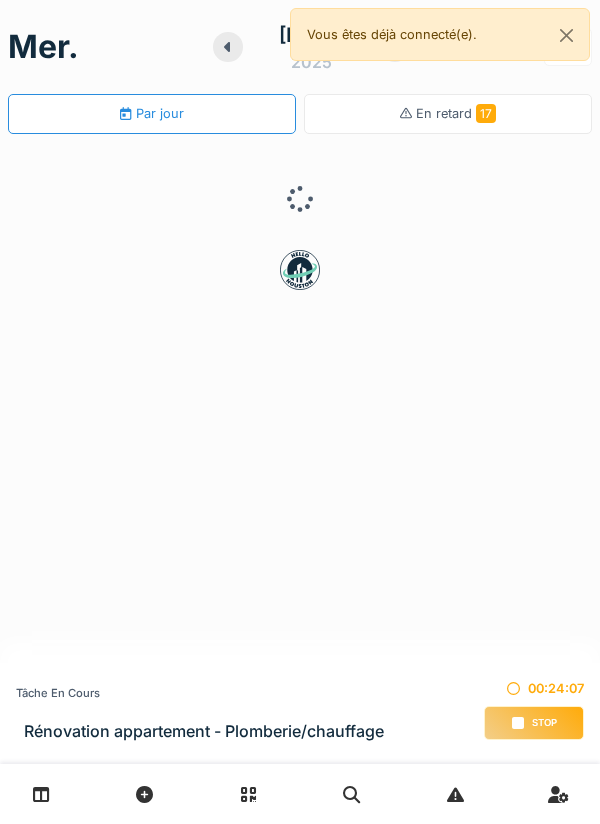 scroll, scrollTop: 0, scrollLeft: 0, axis: both 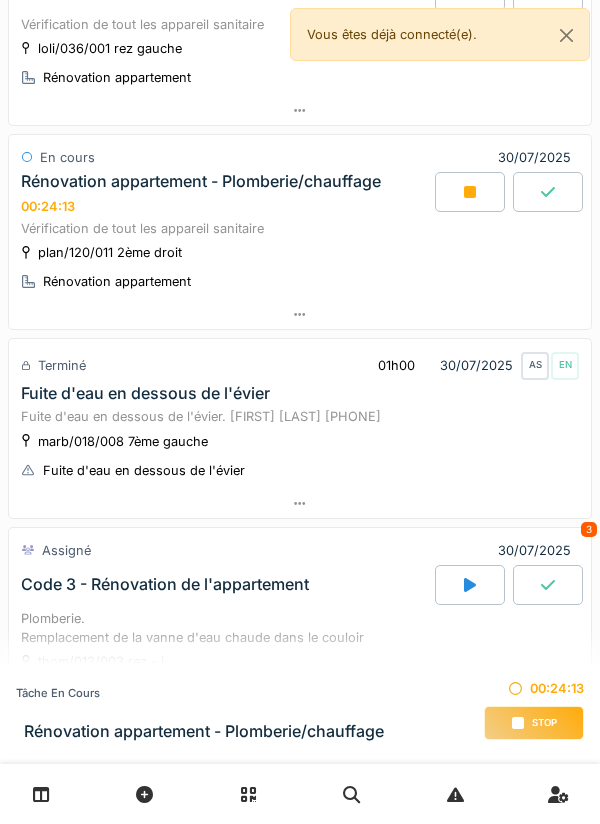 click on "Stop" at bounding box center (534, 723) 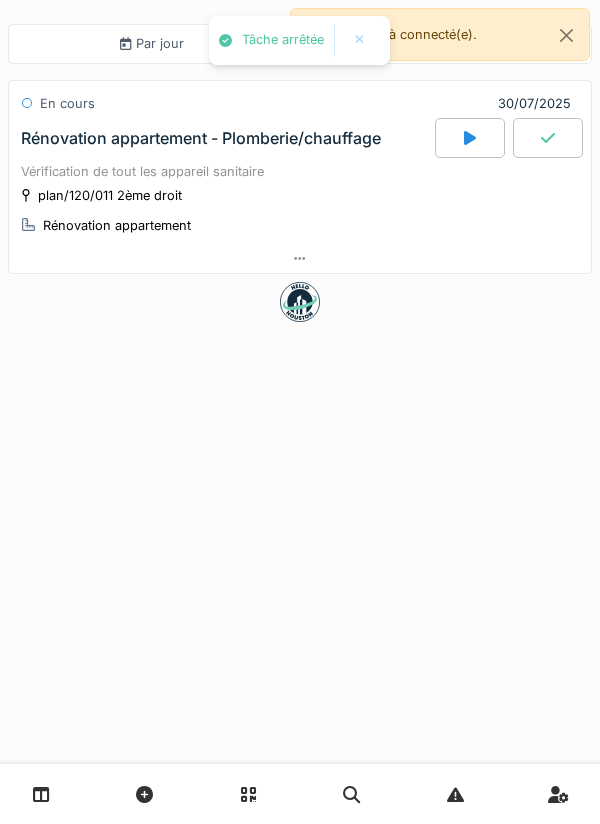 scroll, scrollTop: 0, scrollLeft: 0, axis: both 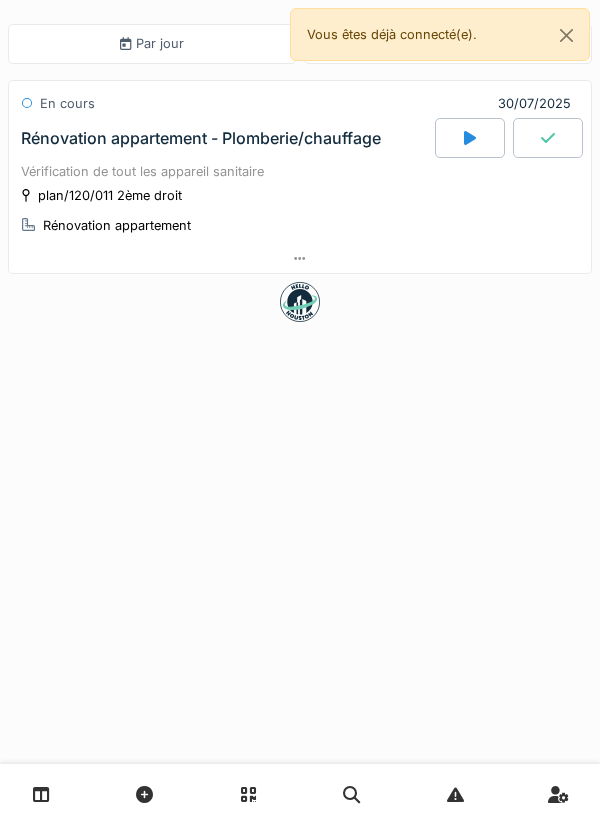 click on "Rénovation appartement - Plomberie/chauffage" at bounding box center [226, 138] 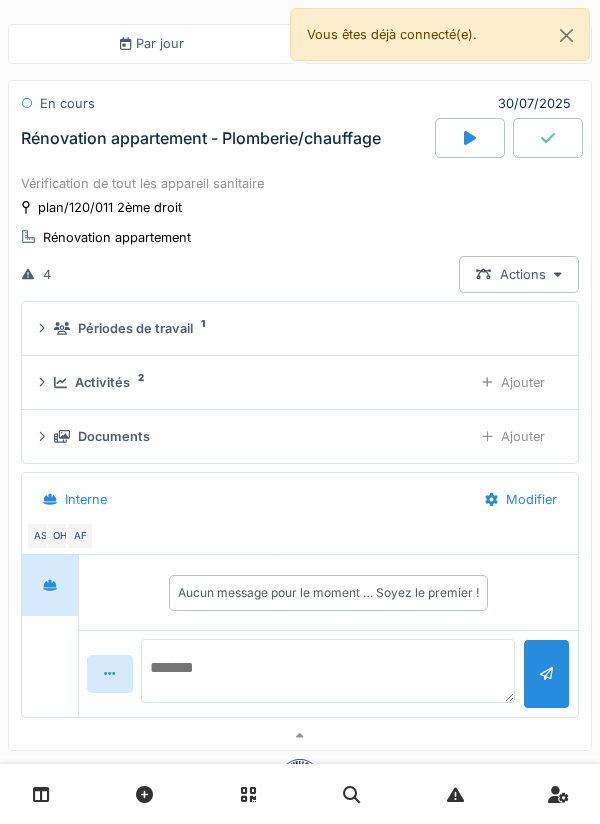 click at bounding box center (328, 671) 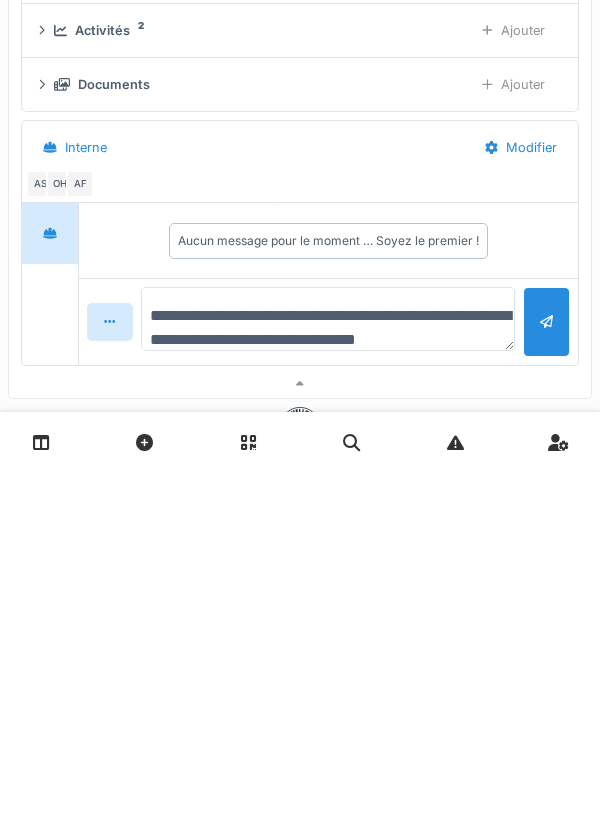 scroll, scrollTop: 24, scrollLeft: 0, axis: vertical 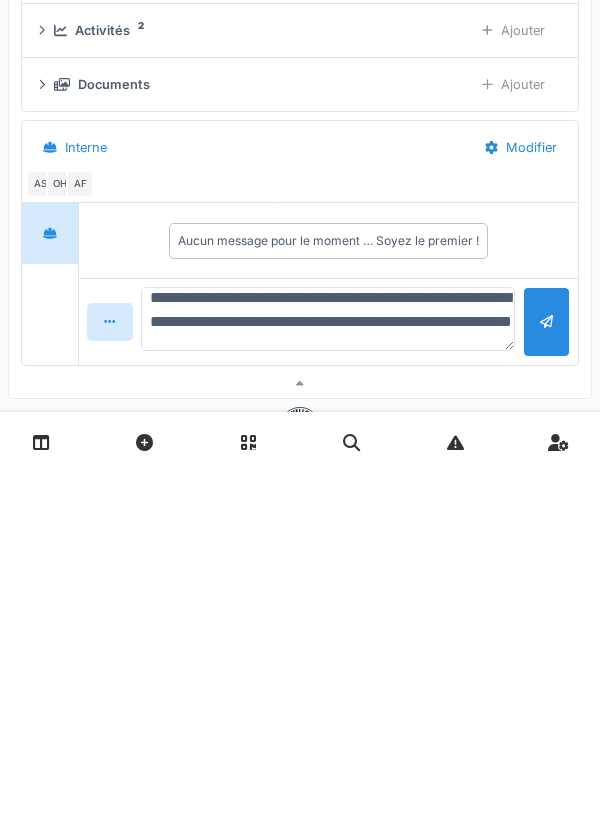 type on "**********" 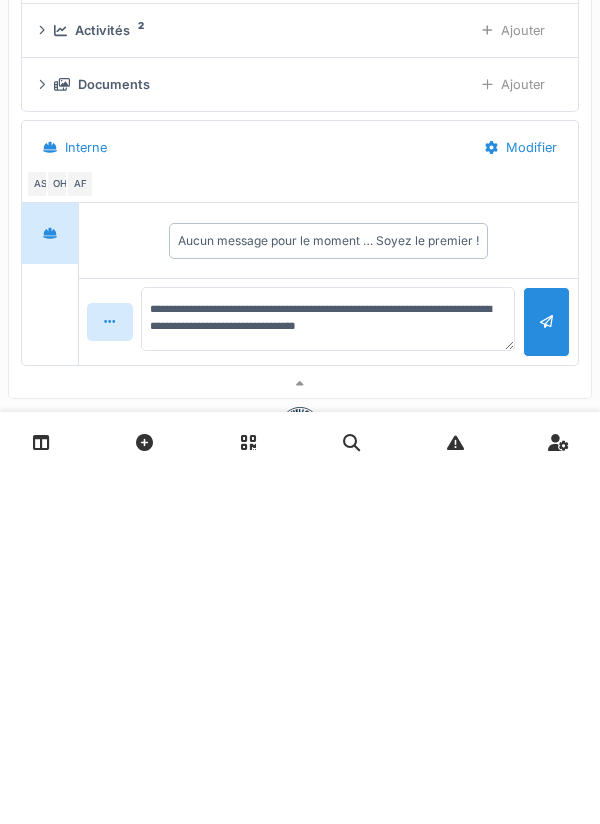 click at bounding box center [546, 673] 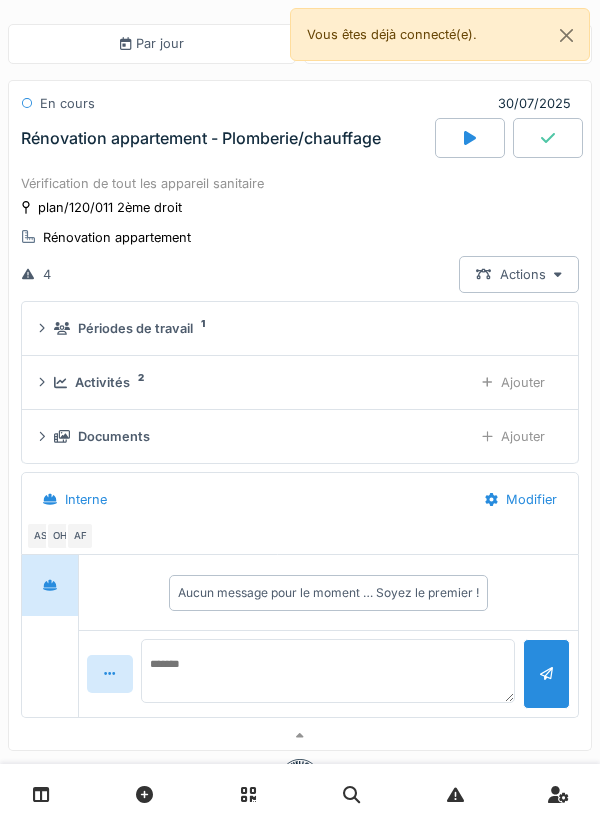 scroll, scrollTop: 0, scrollLeft: 0, axis: both 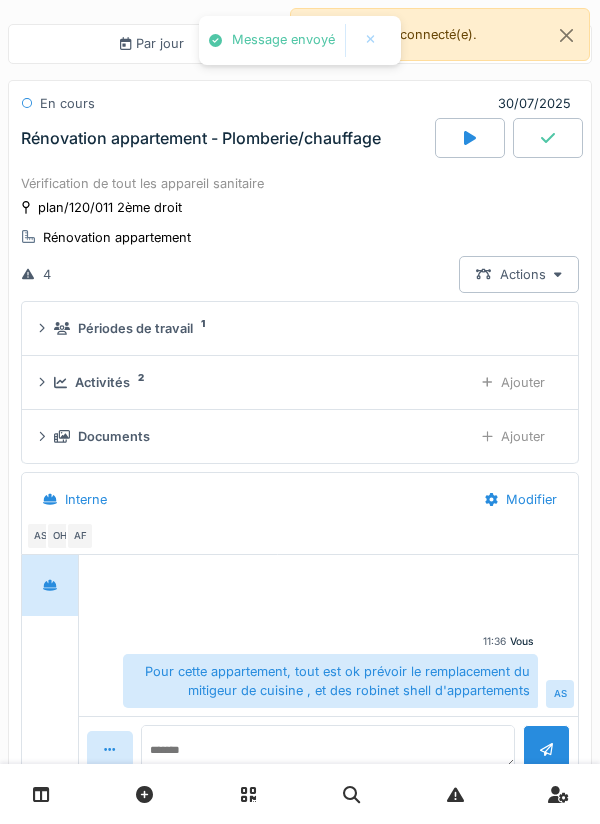 click on "Ajouter" at bounding box center (513, 436) 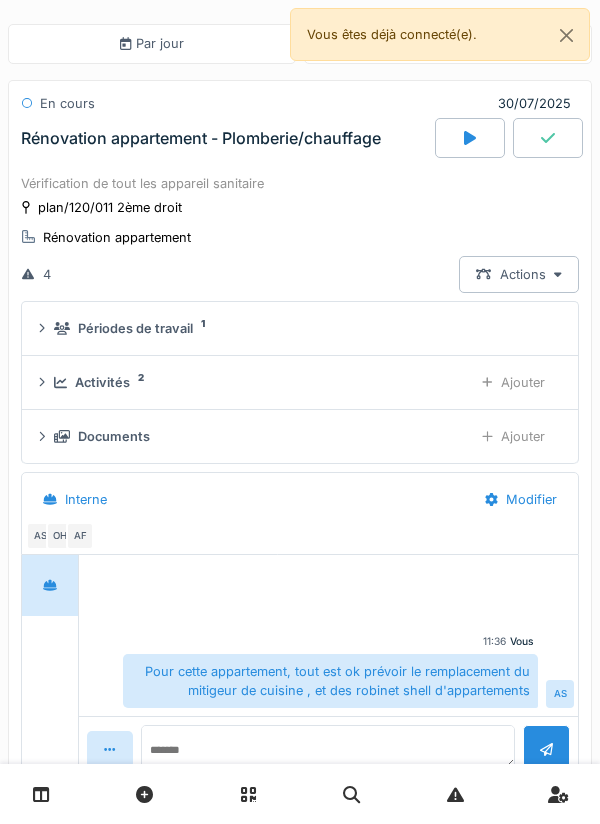 click on "Documents Ajouter" at bounding box center (300, 436) 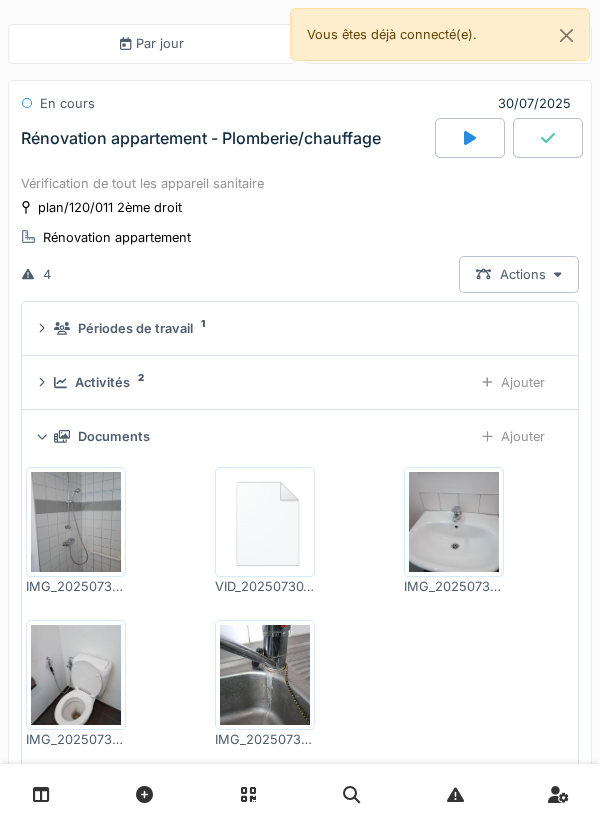 click on "Documents" at bounding box center [255, 436] 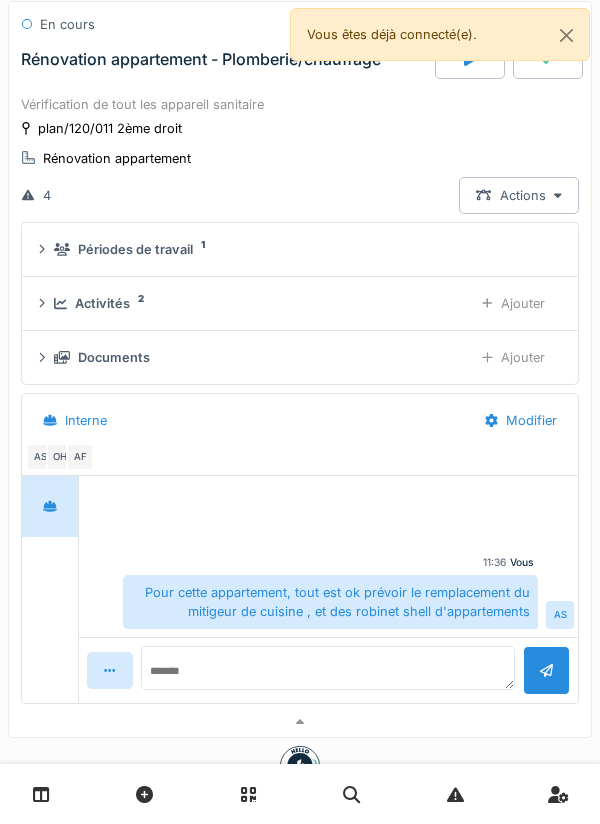 scroll, scrollTop: 0, scrollLeft: 0, axis: both 